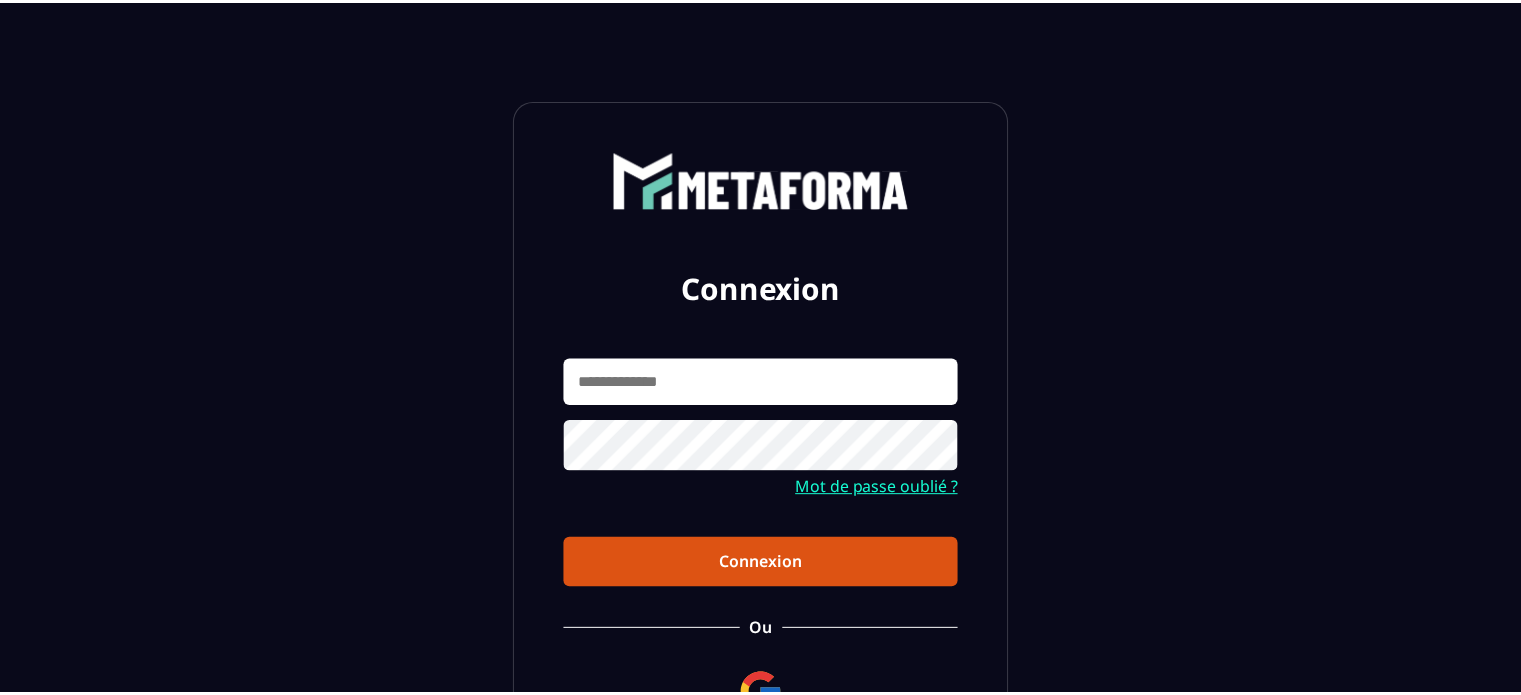 scroll, scrollTop: 0, scrollLeft: 0, axis: both 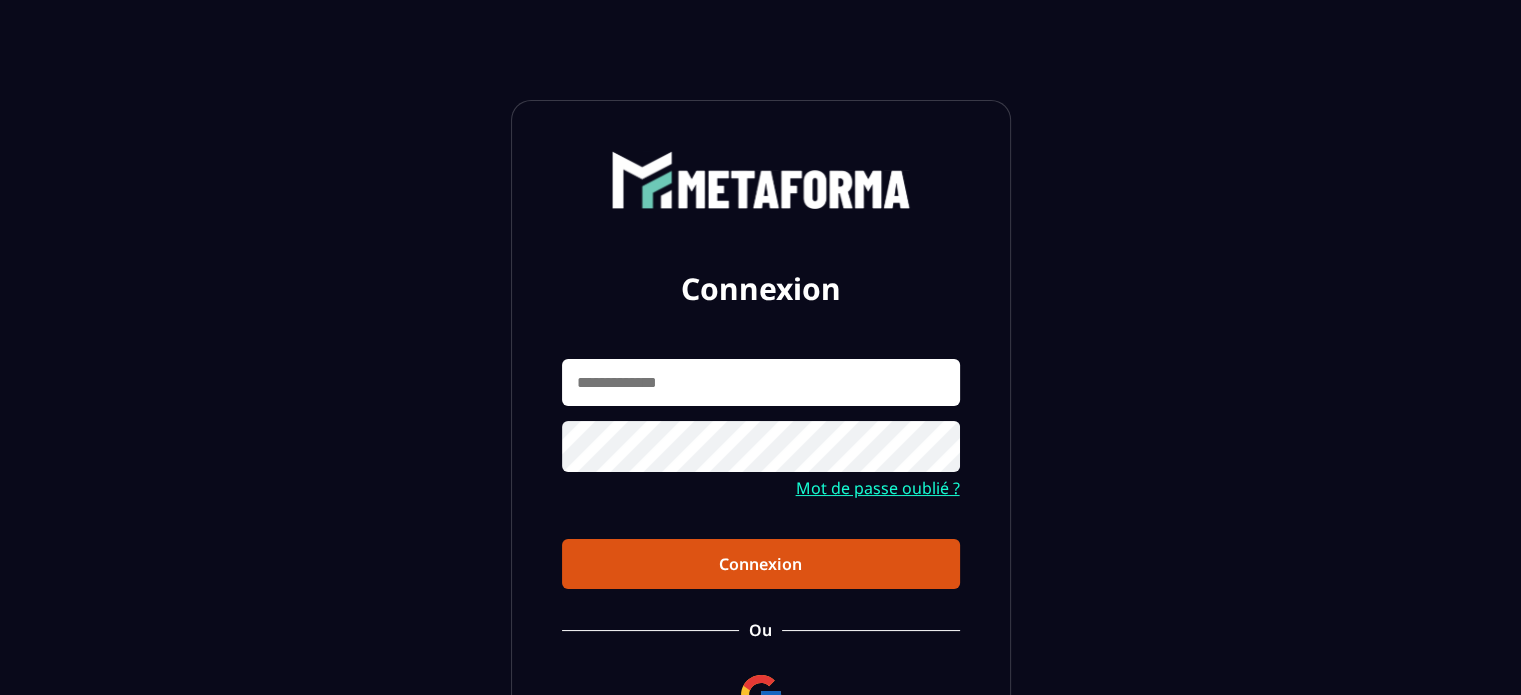 click at bounding box center [761, 382] 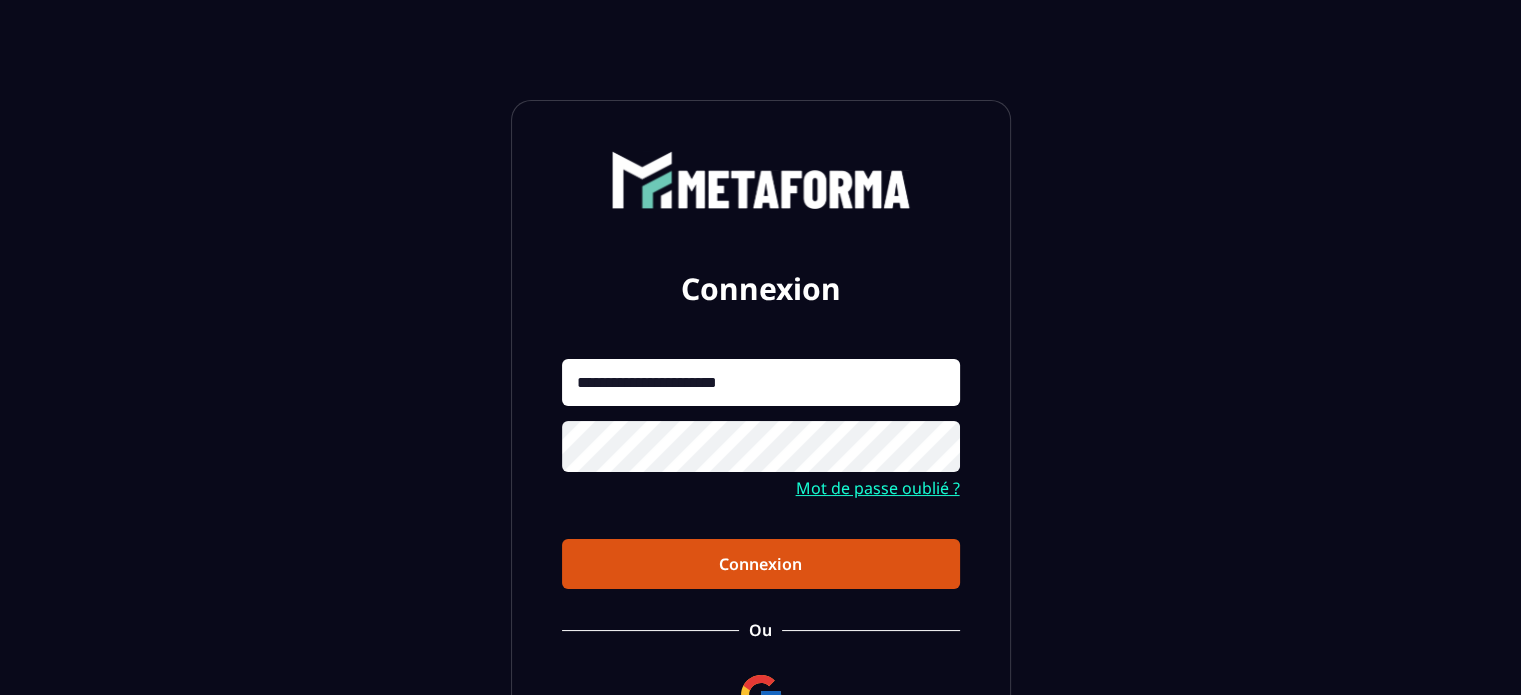 type on "**********" 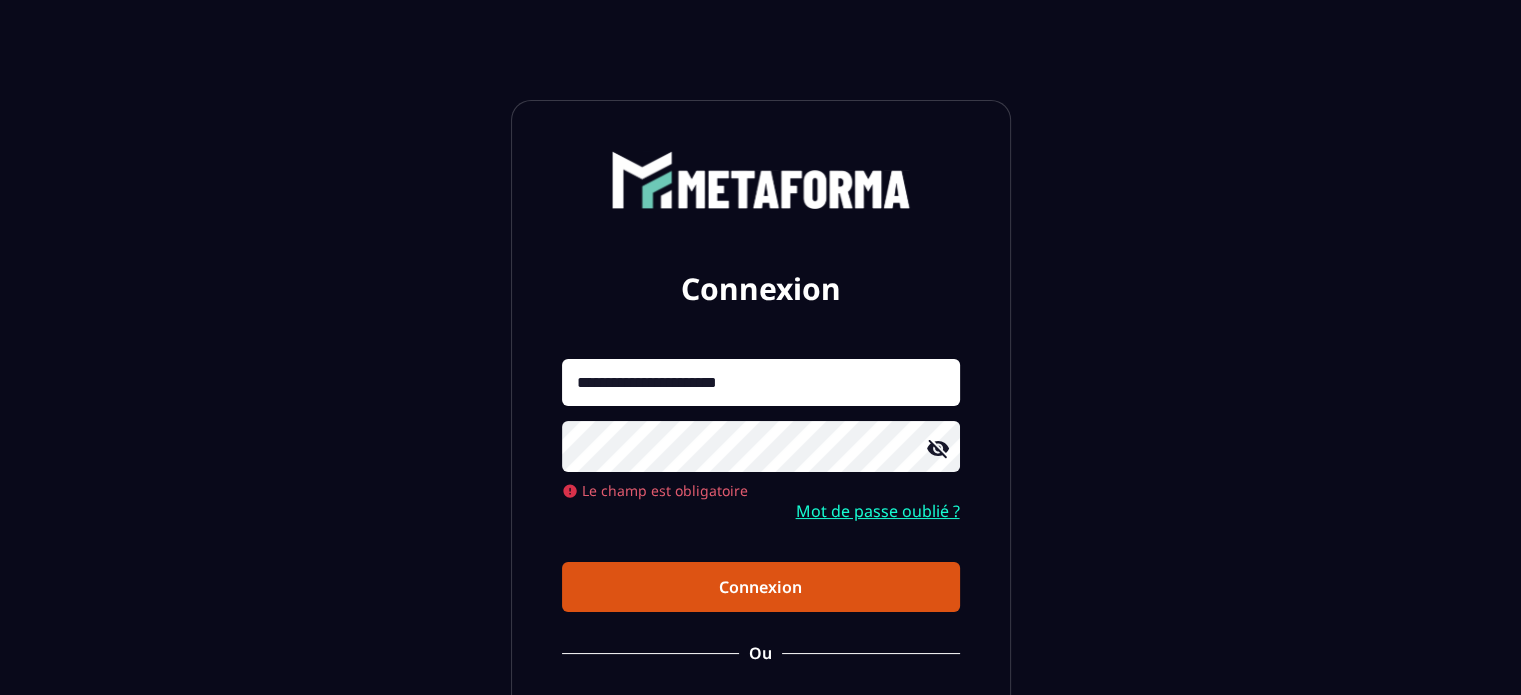 click on "Connexion" at bounding box center (761, 587) 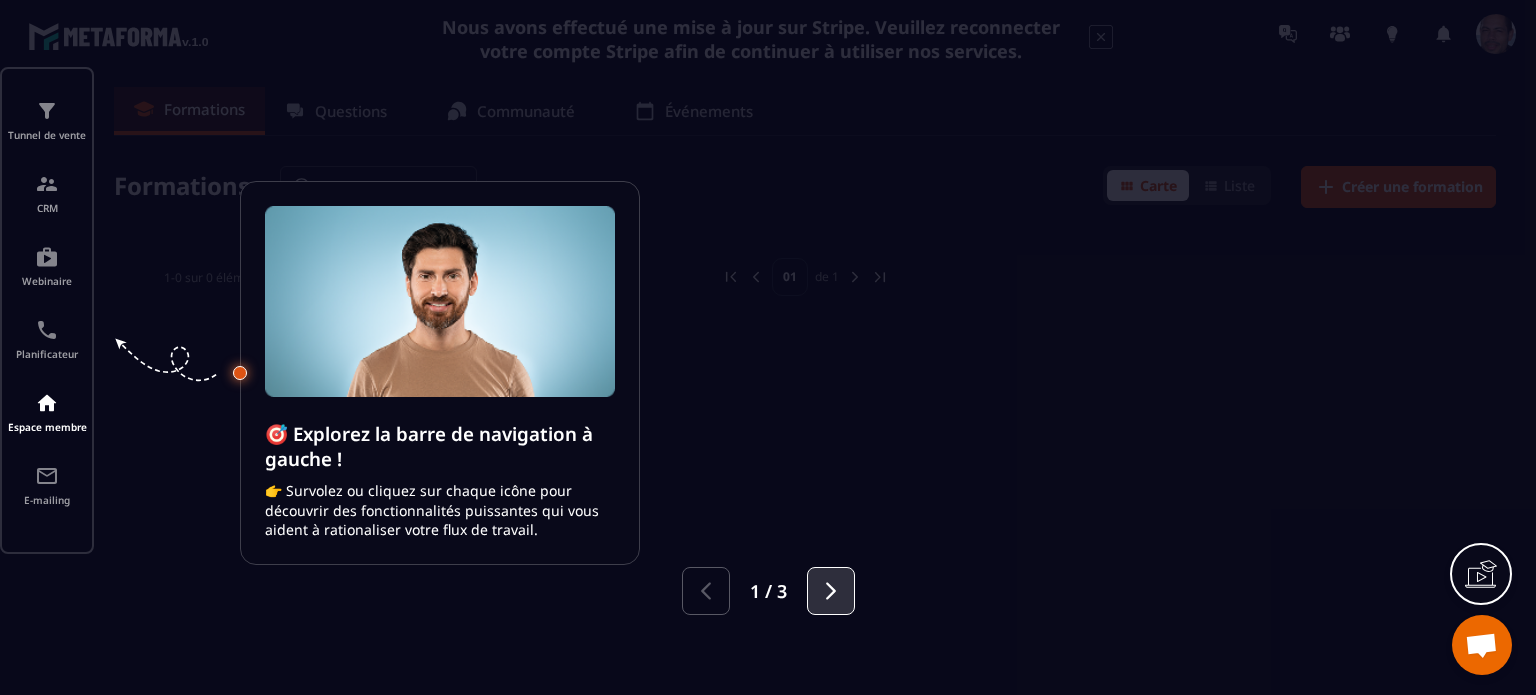 click 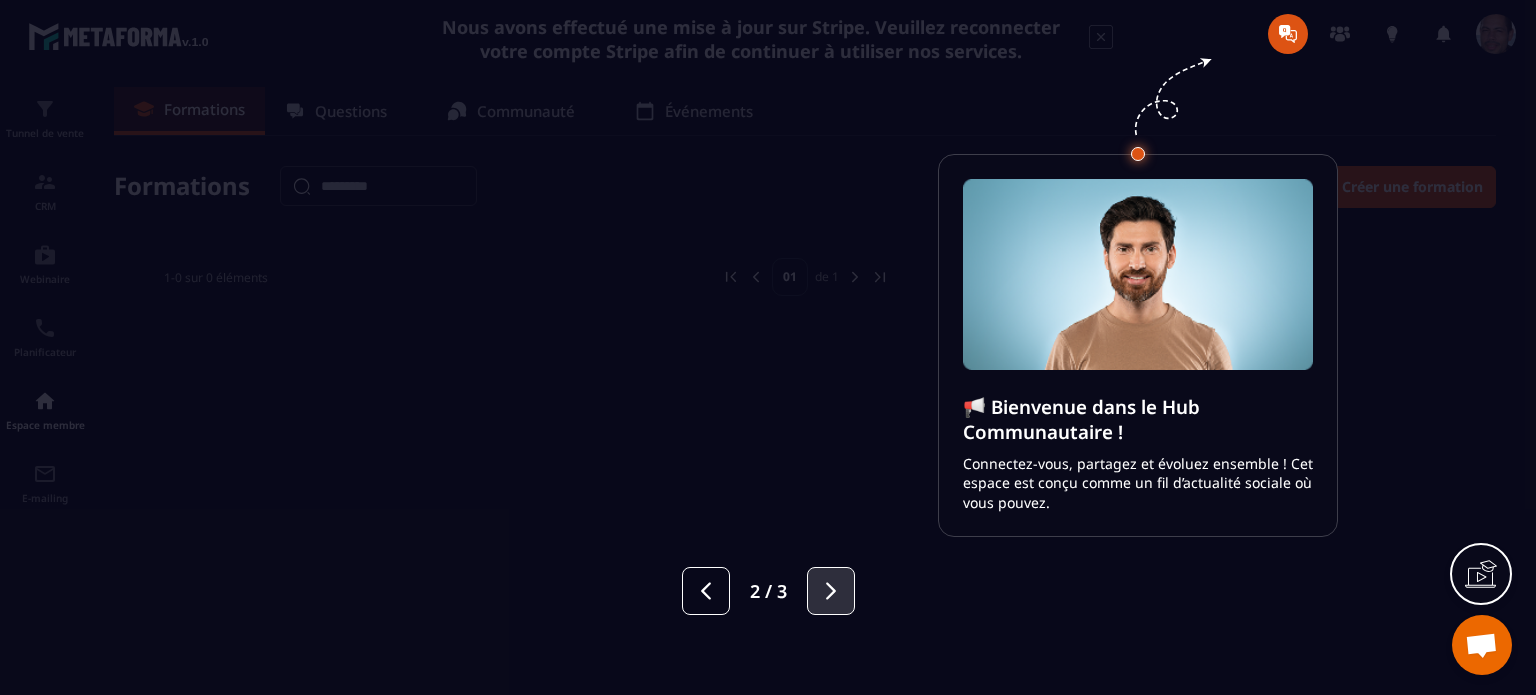 click 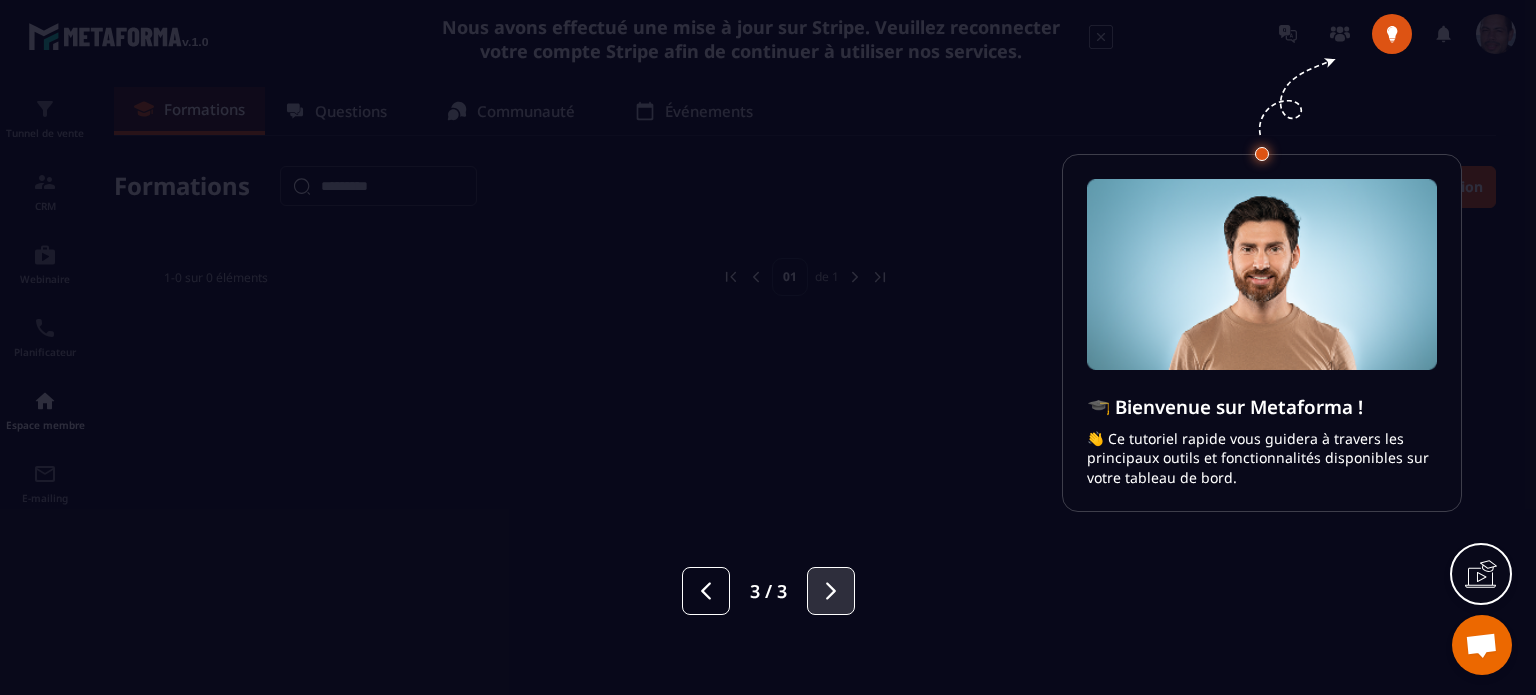 click 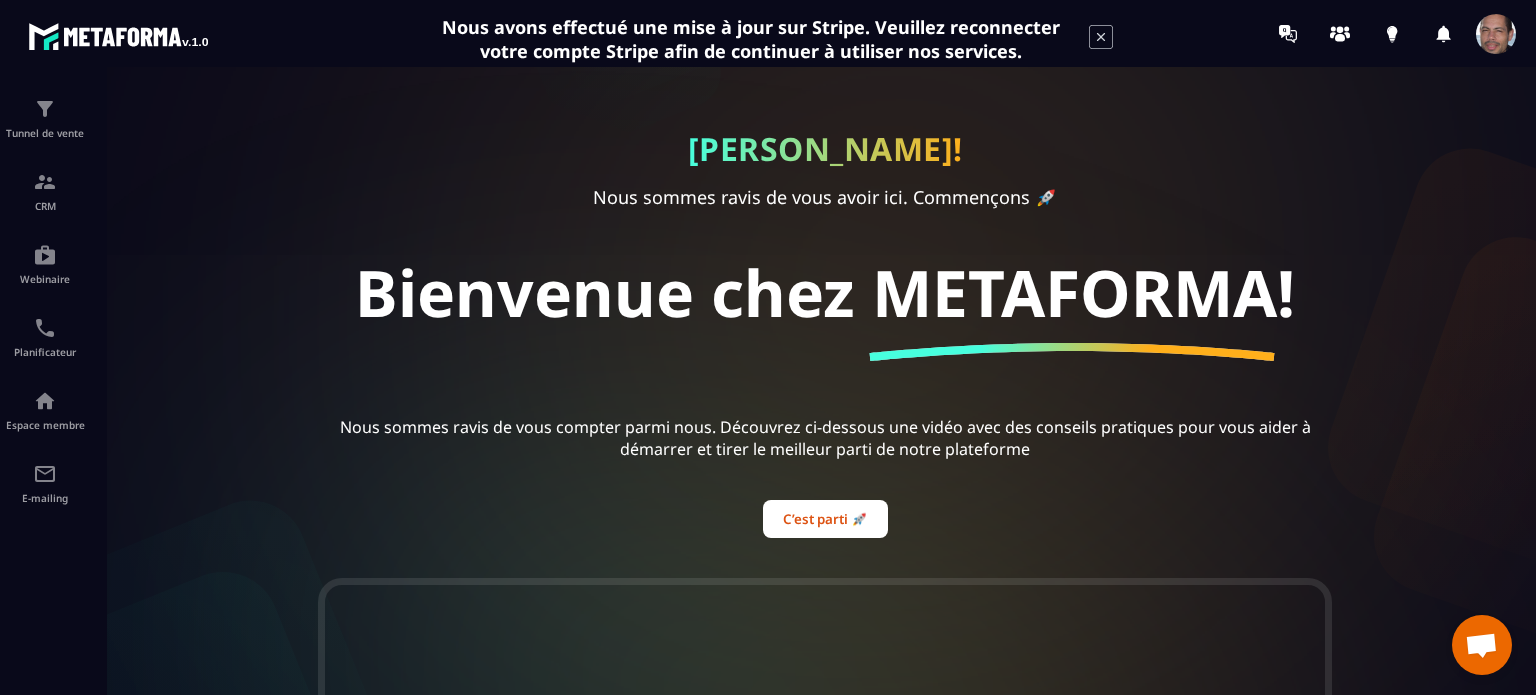 click at bounding box center (1496, 34) 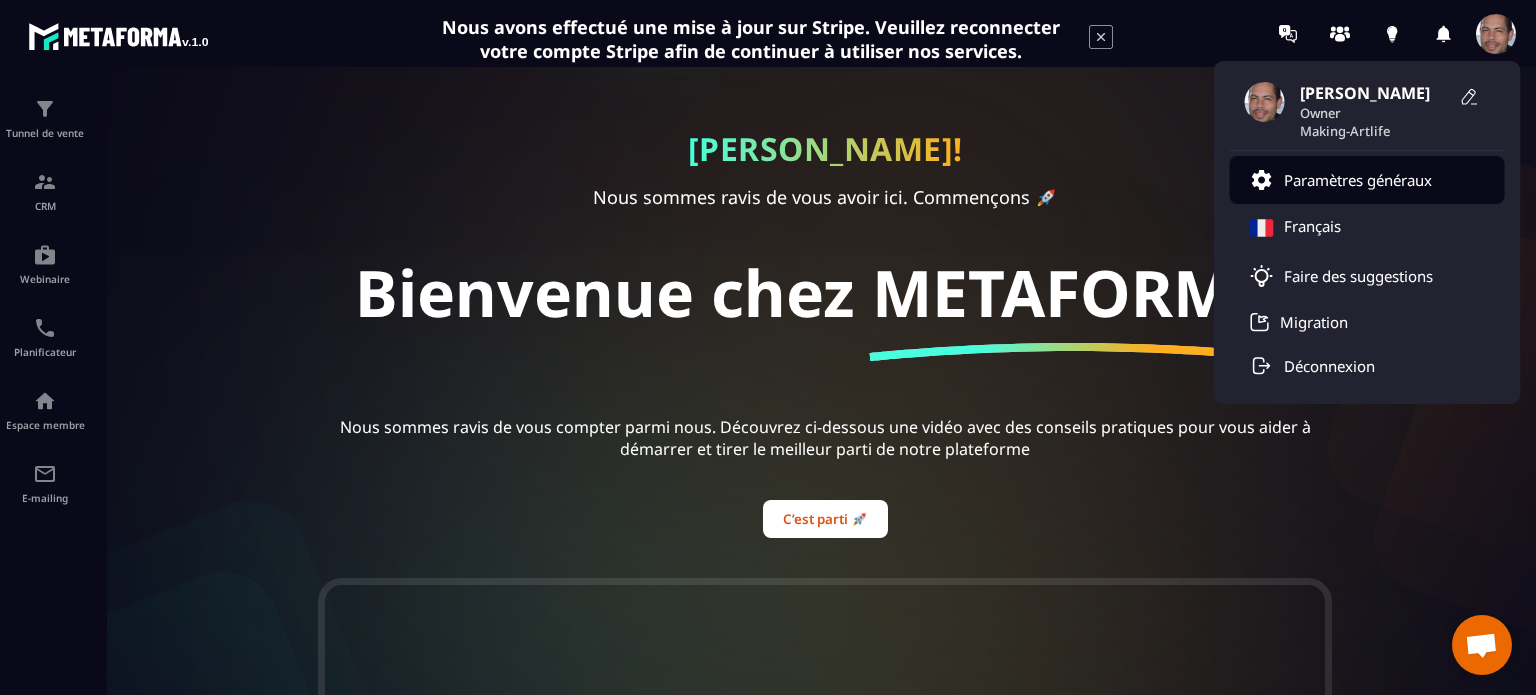 click on "Paramètres généraux" at bounding box center [1358, 180] 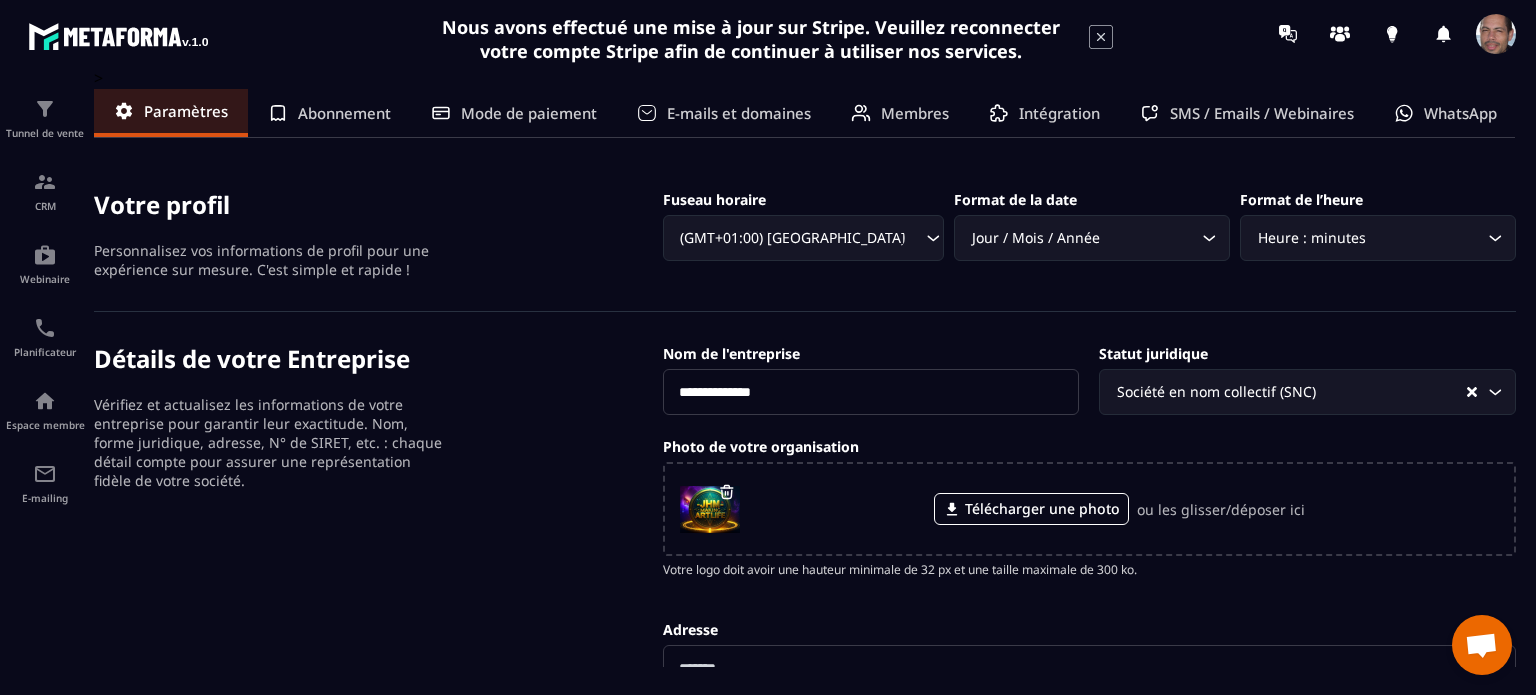 click on "Membres" at bounding box center [915, 113] 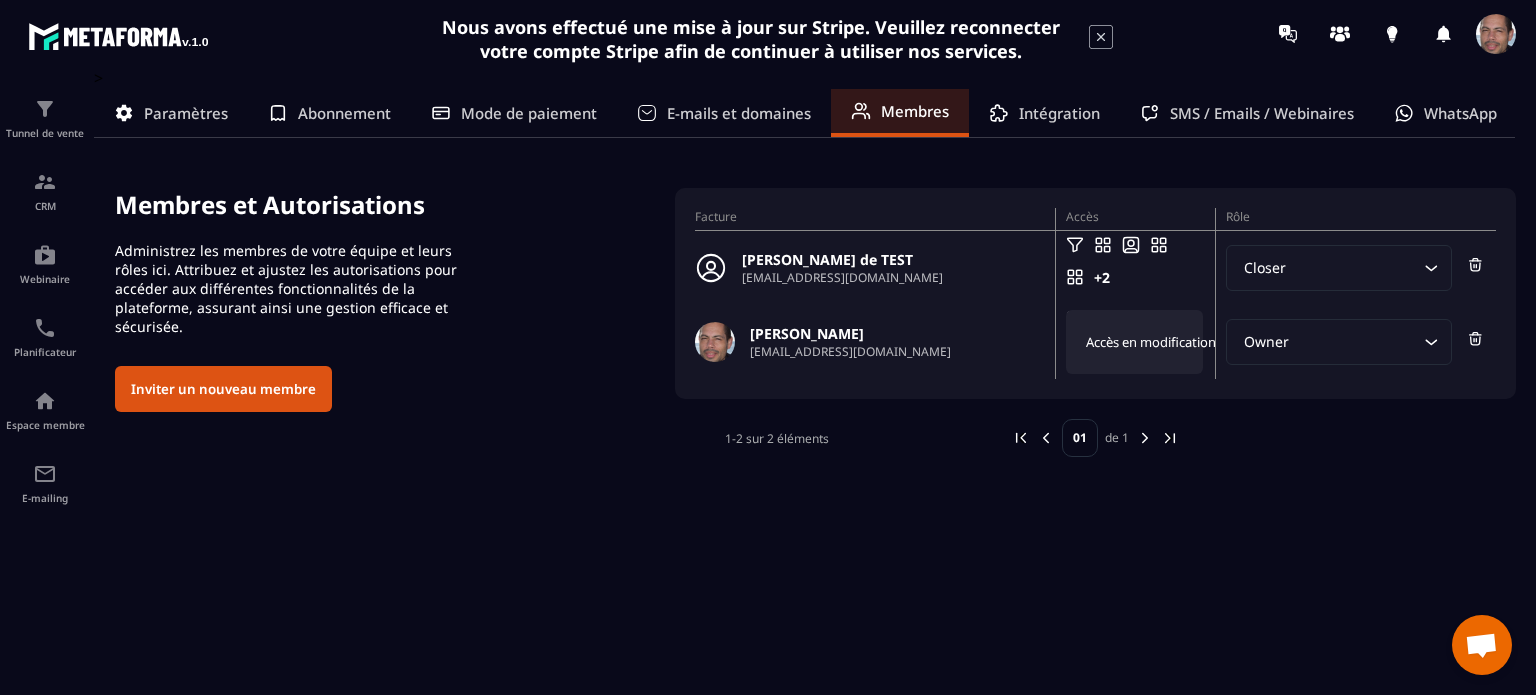 click on "Accès en modification" 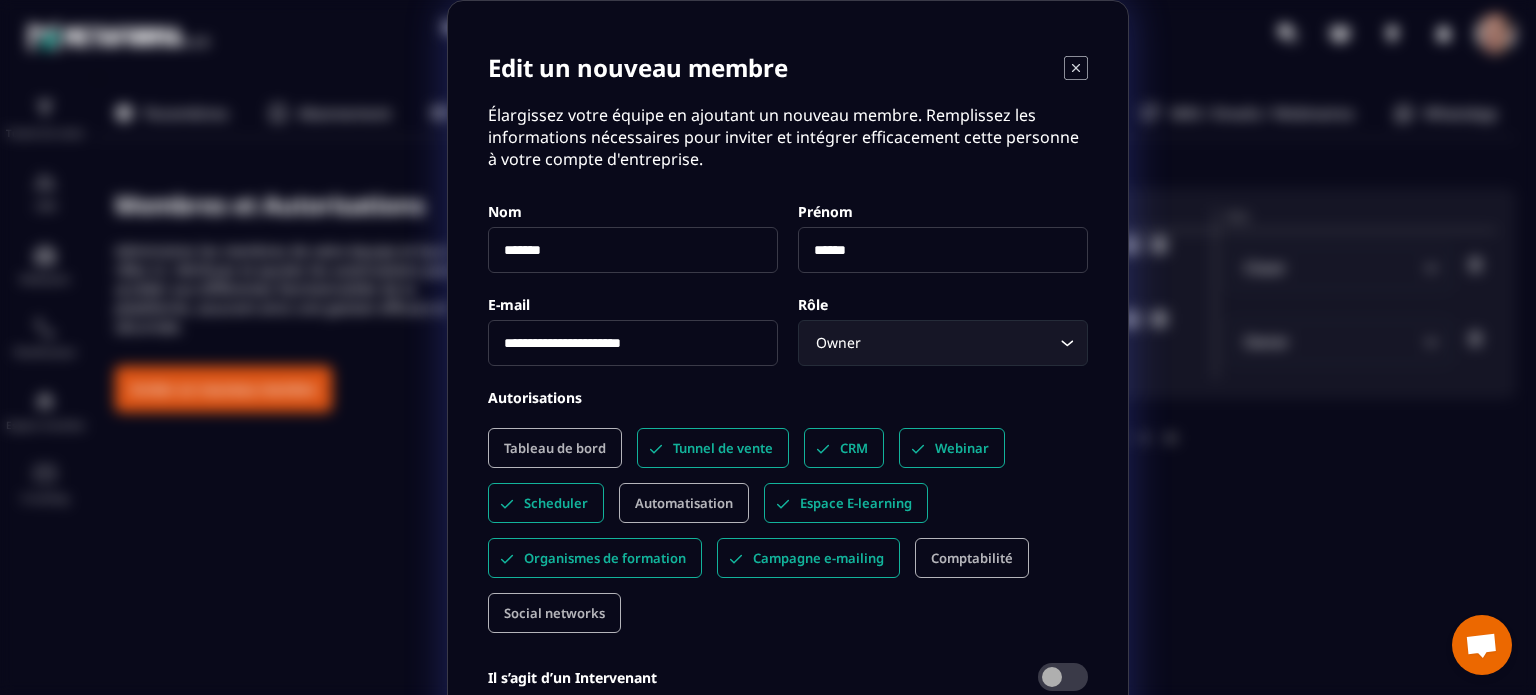 click on "Tableau de bord" at bounding box center [555, 448] 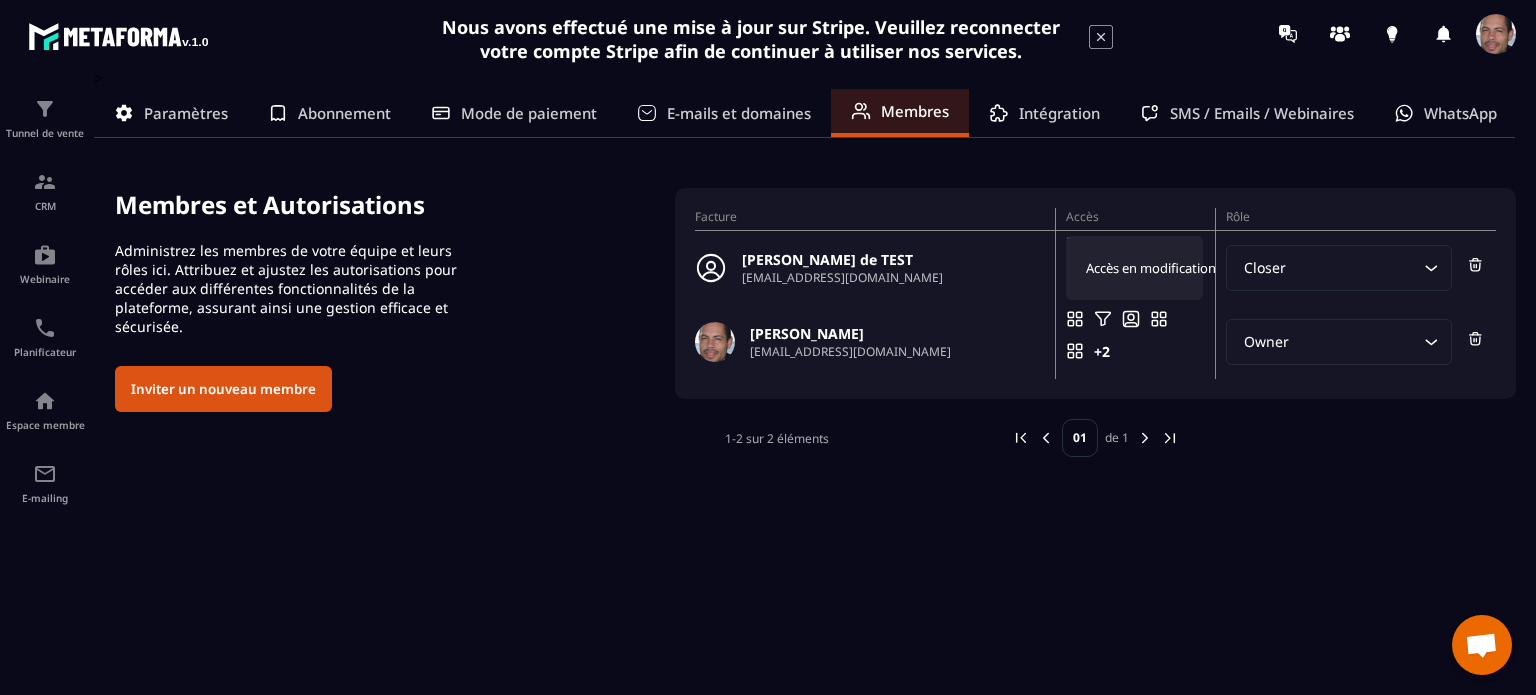 click on "Accès en modification" at bounding box center (1151, 268) 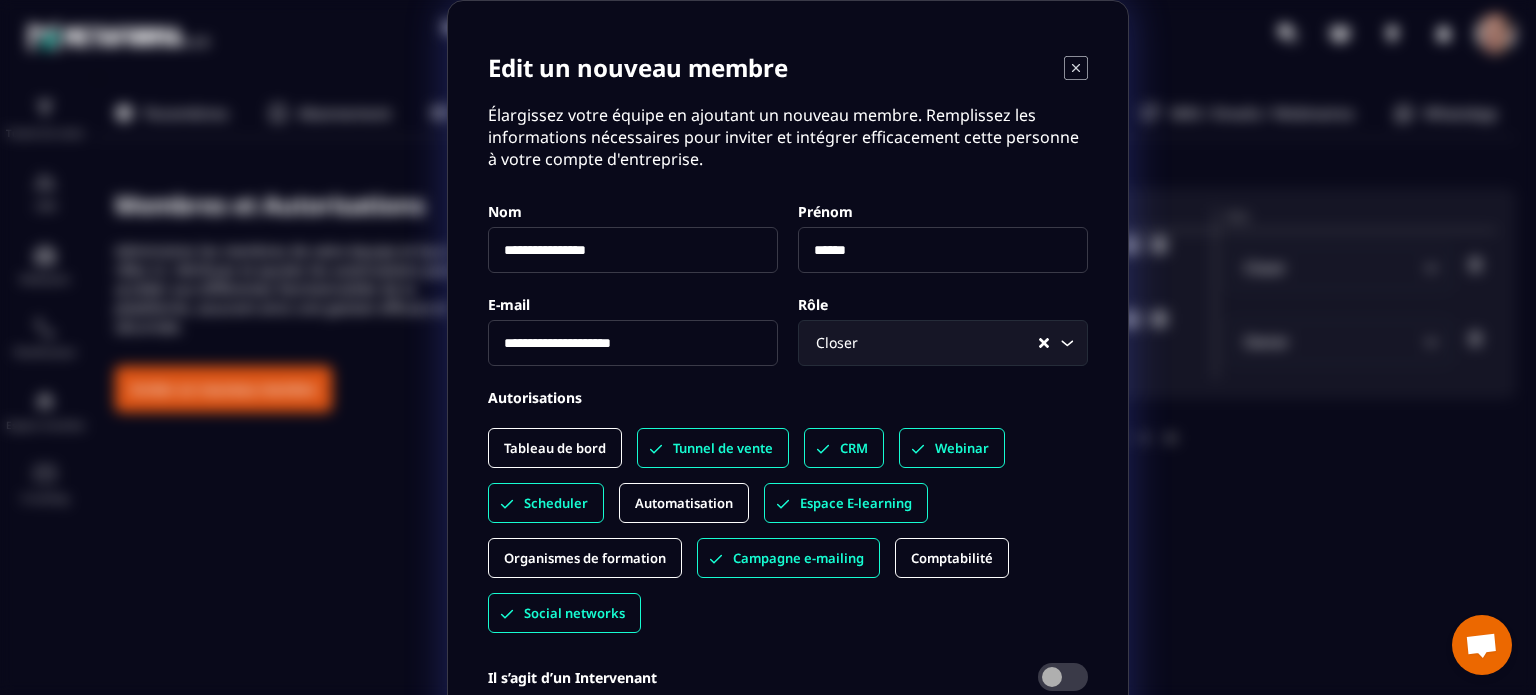 click on "Automatisation" at bounding box center [684, 503] 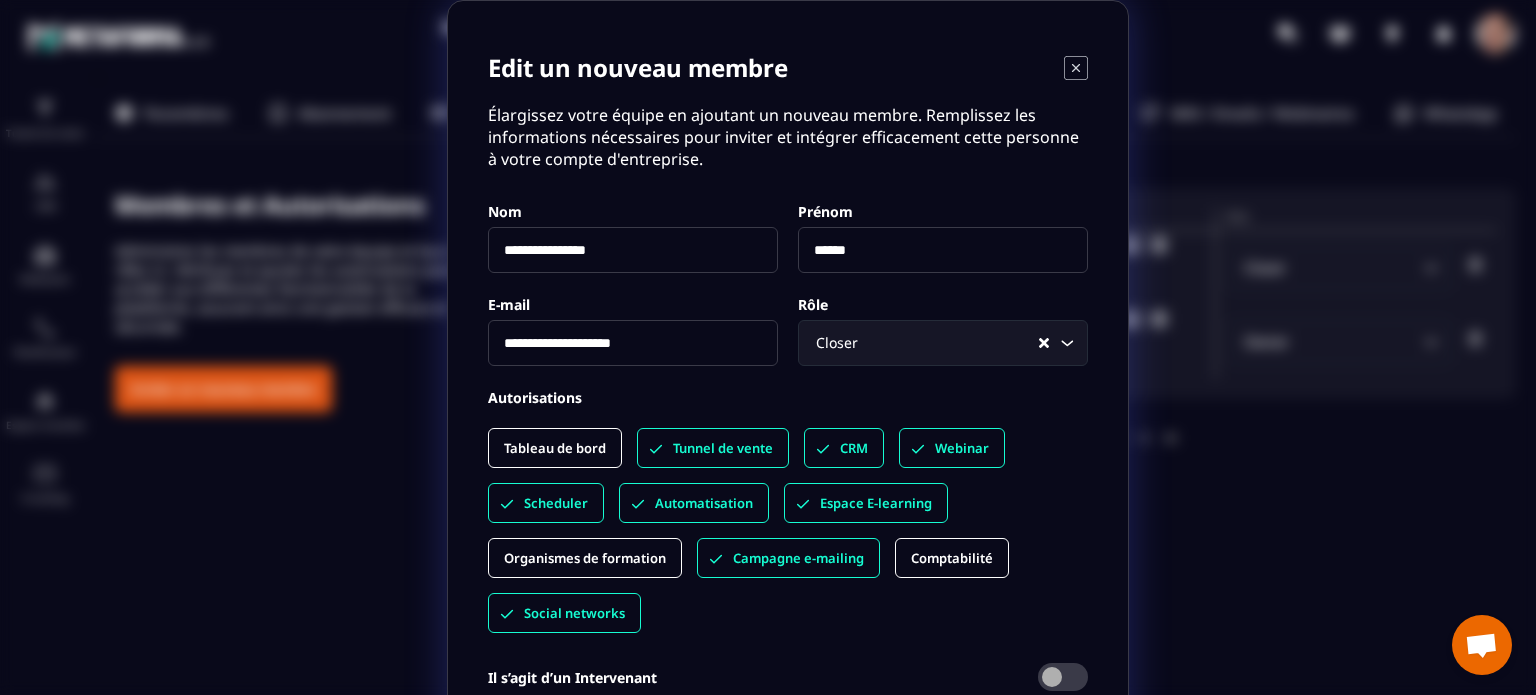 click on "Tableau de bord" at bounding box center (555, 448) 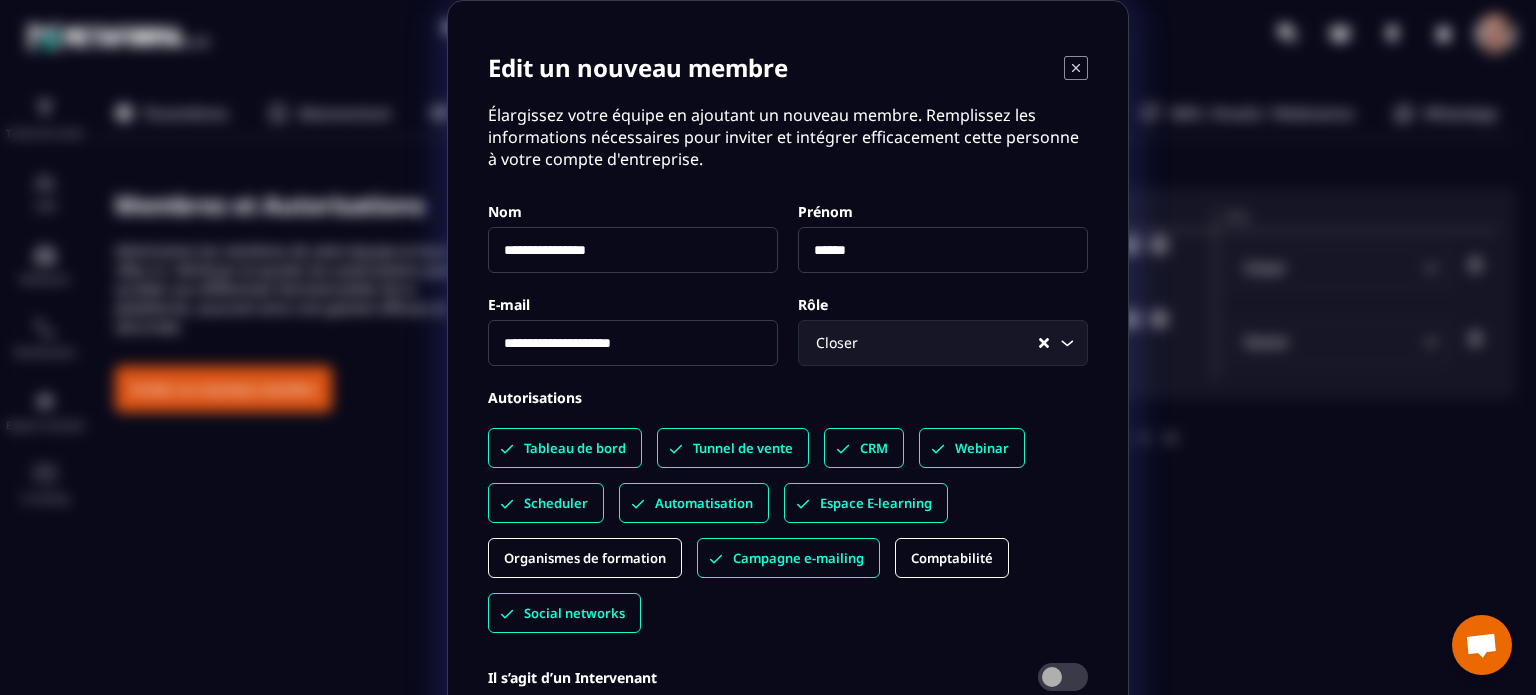 click on "Organismes de formation" at bounding box center [585, 558] 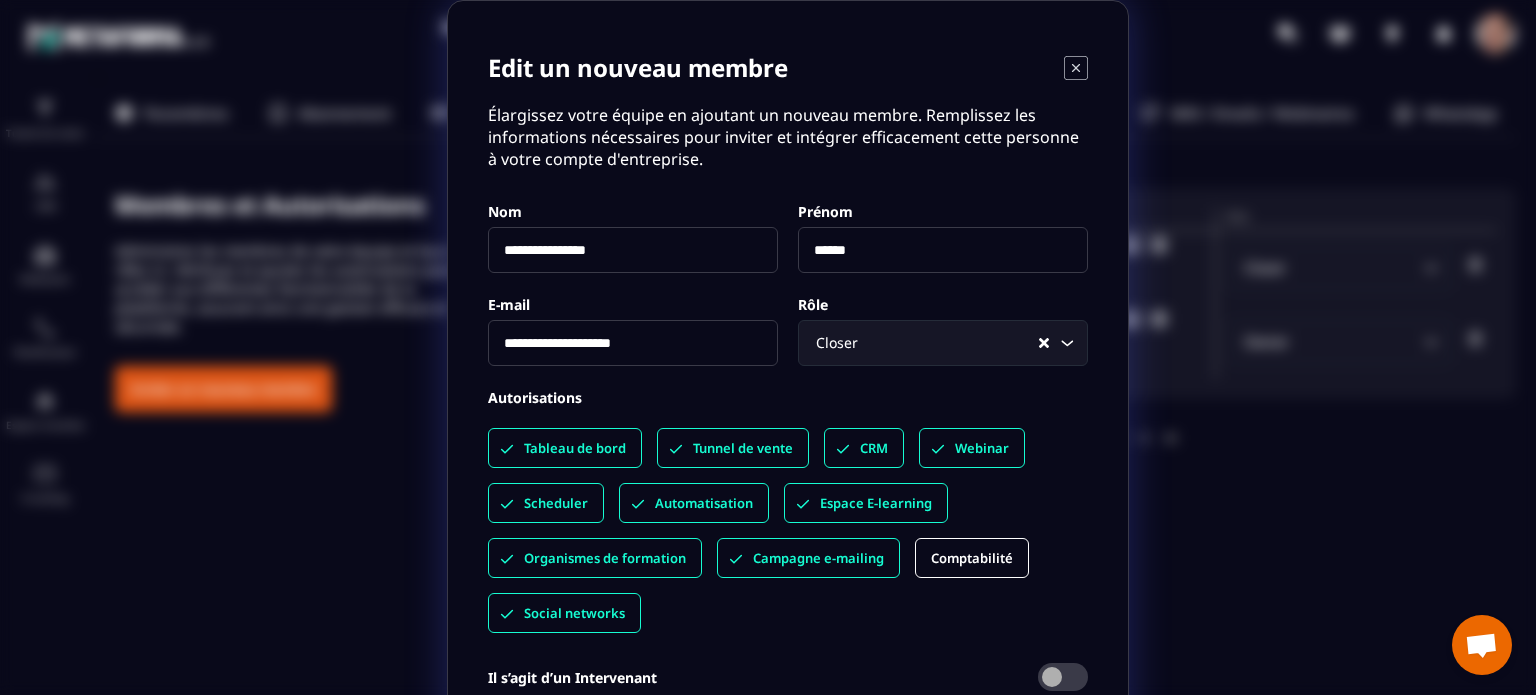 click on "Comptabilité" at bounding box center (972, 558) 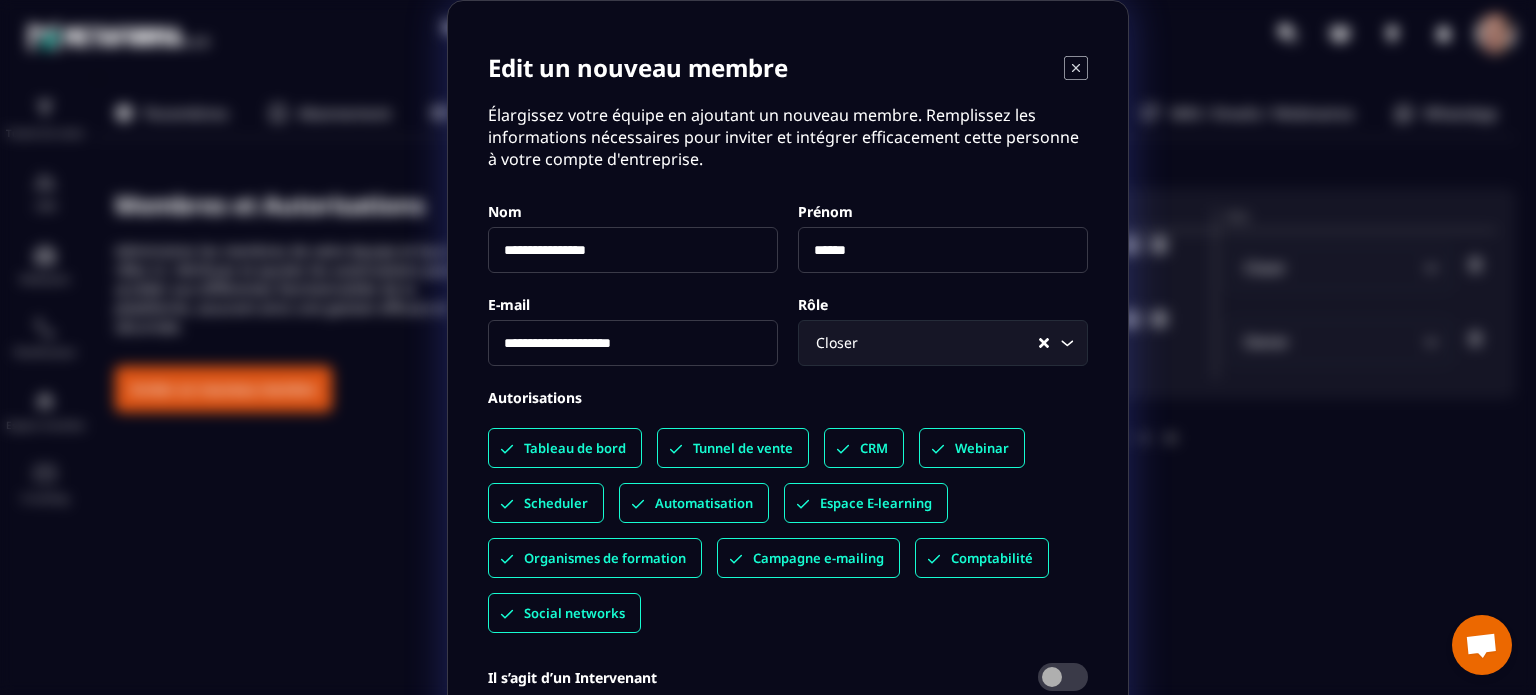 click 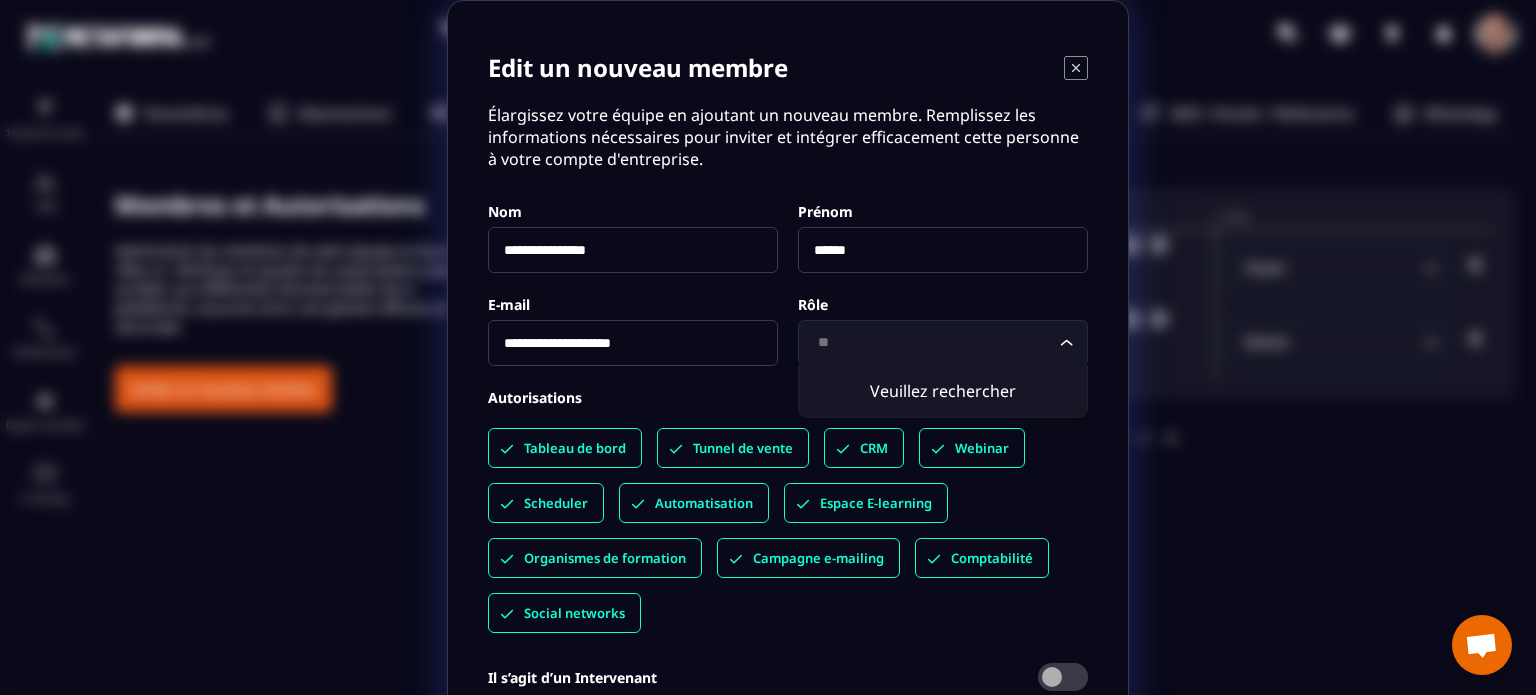 type on "*" 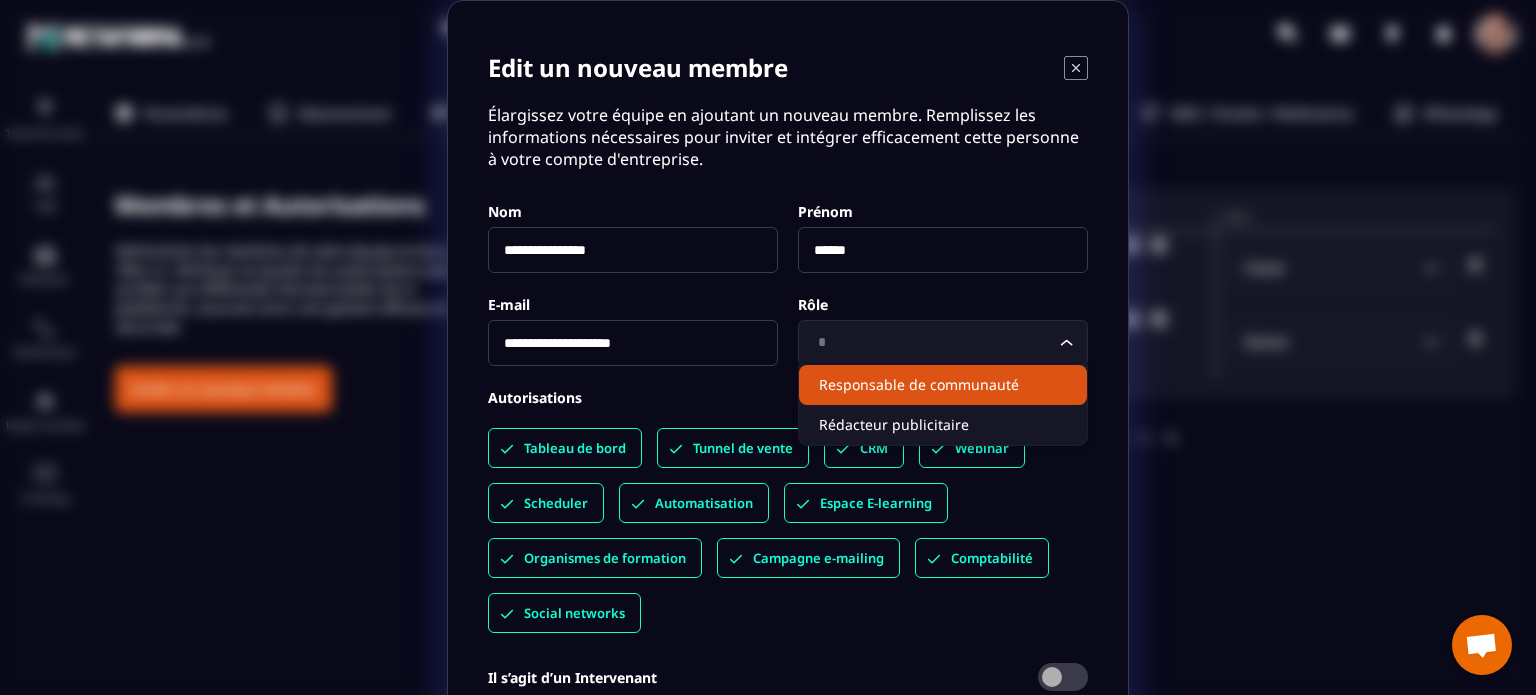 type on "*" 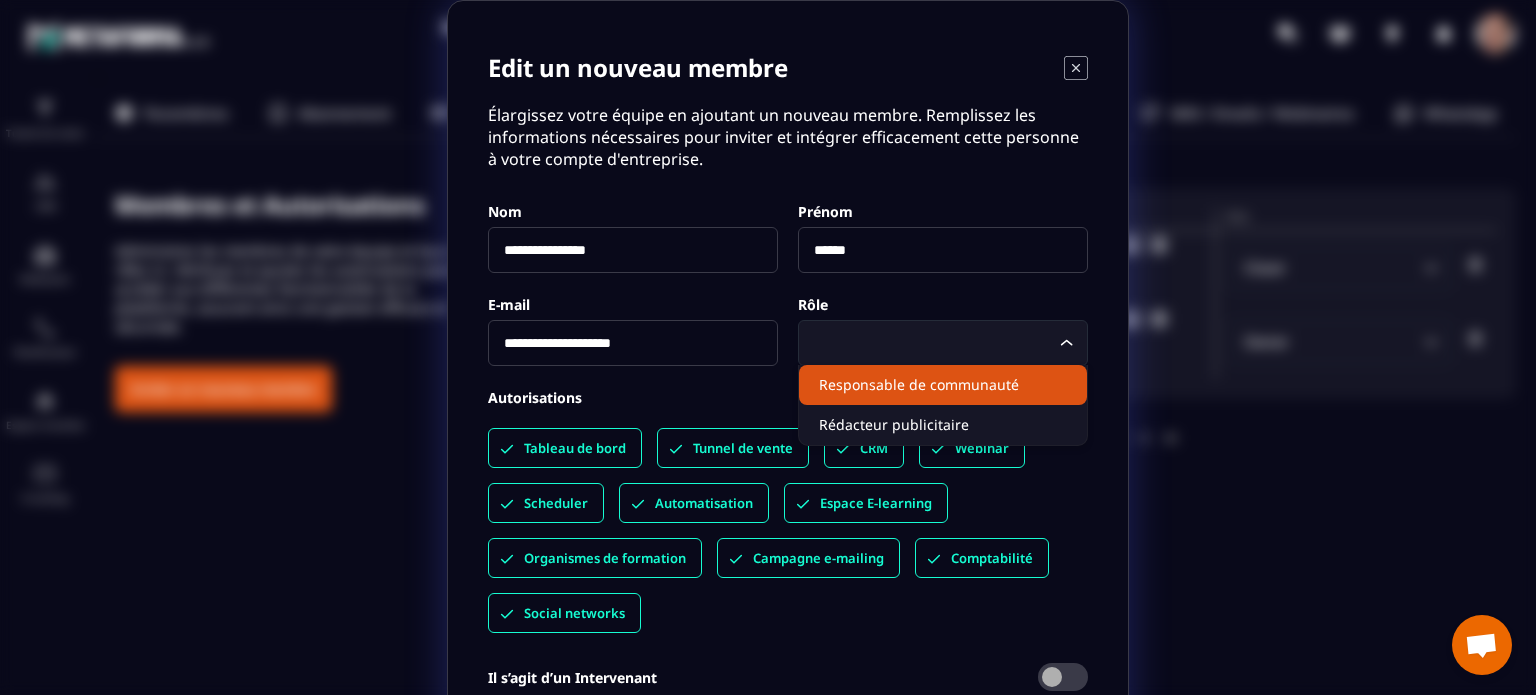 click 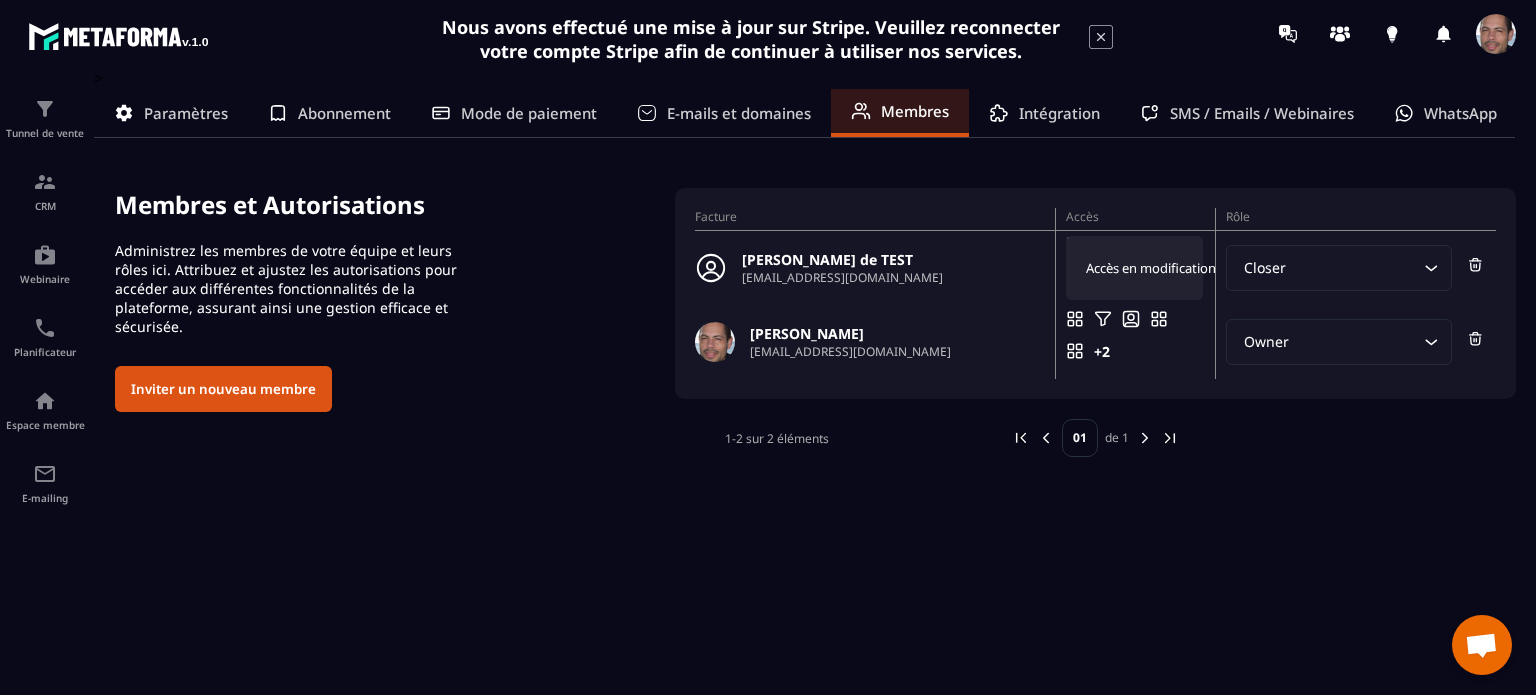 click on "Accès en modification" 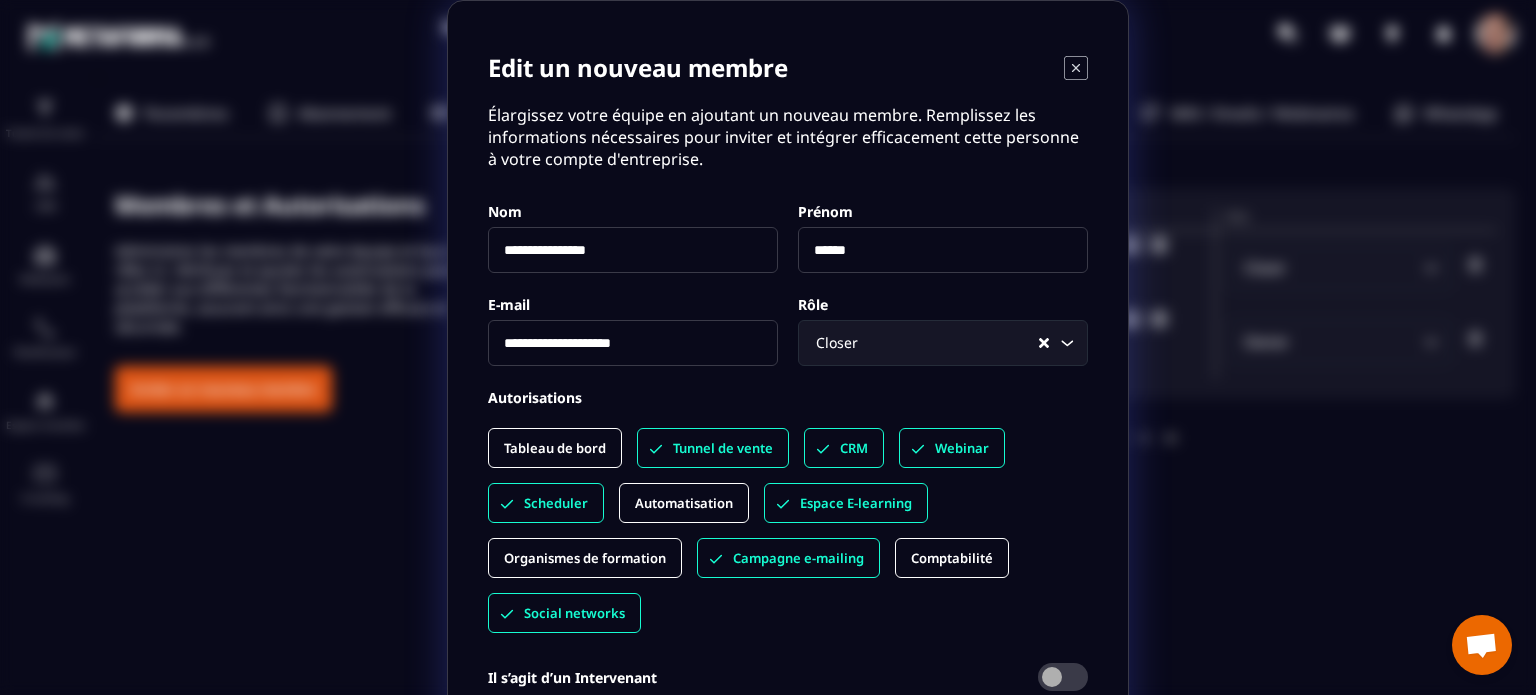 click on "Organismes de formation" at bounding box center [585, 558] 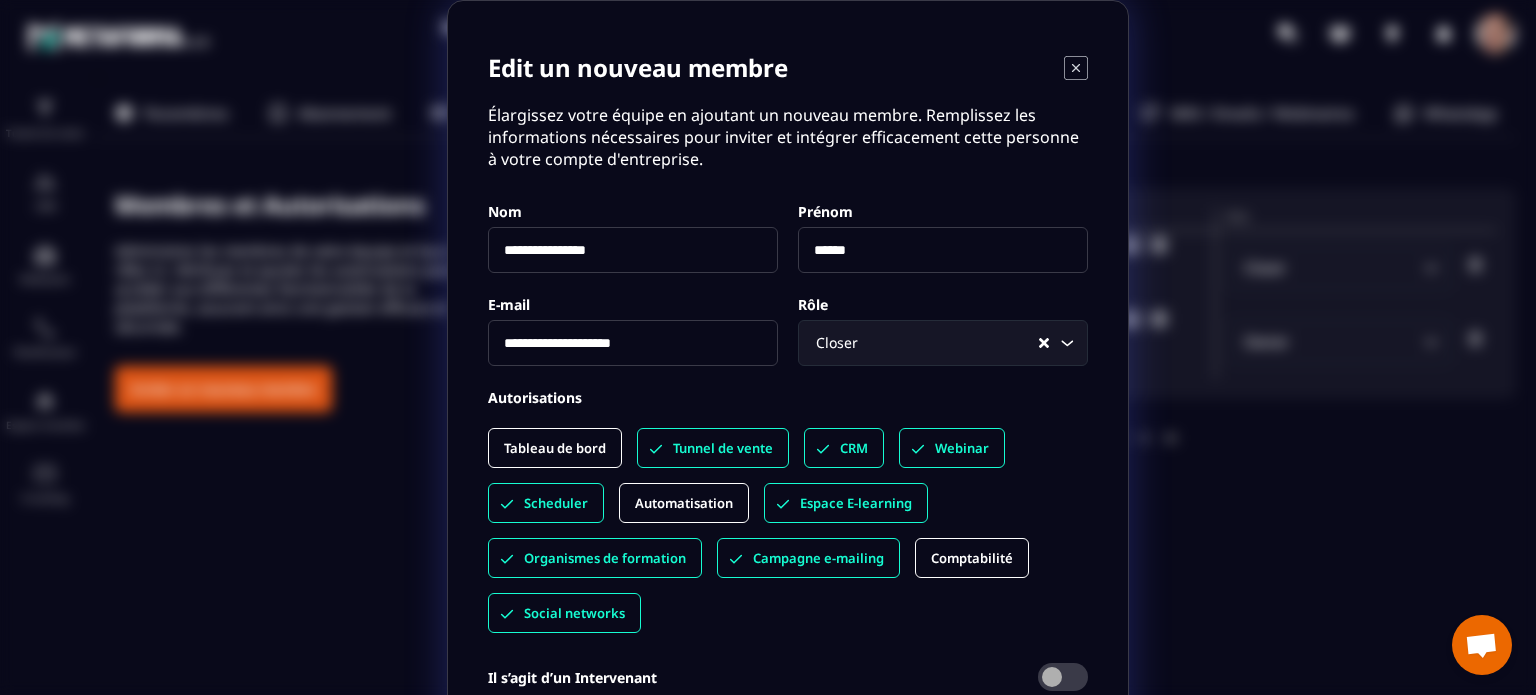 click on "Automatisation" 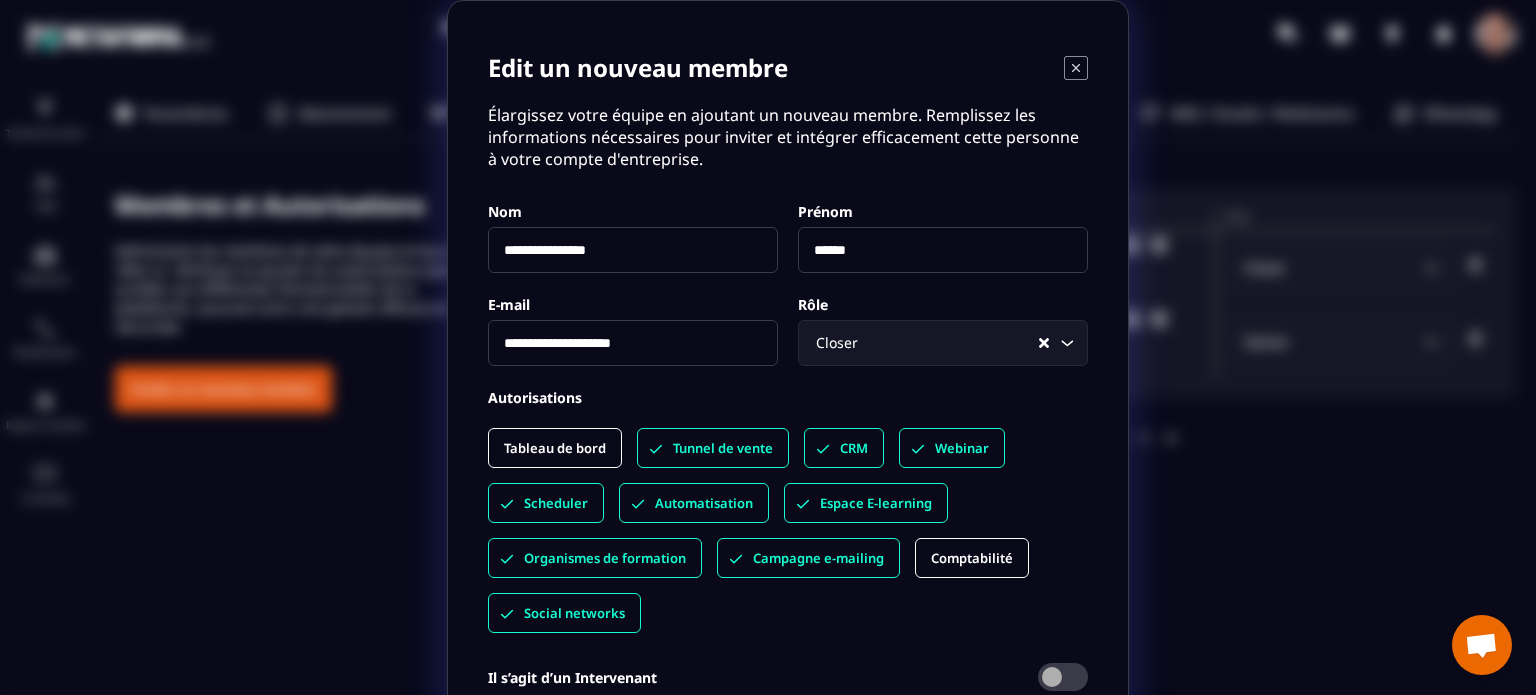 click on "Tableau de bord" 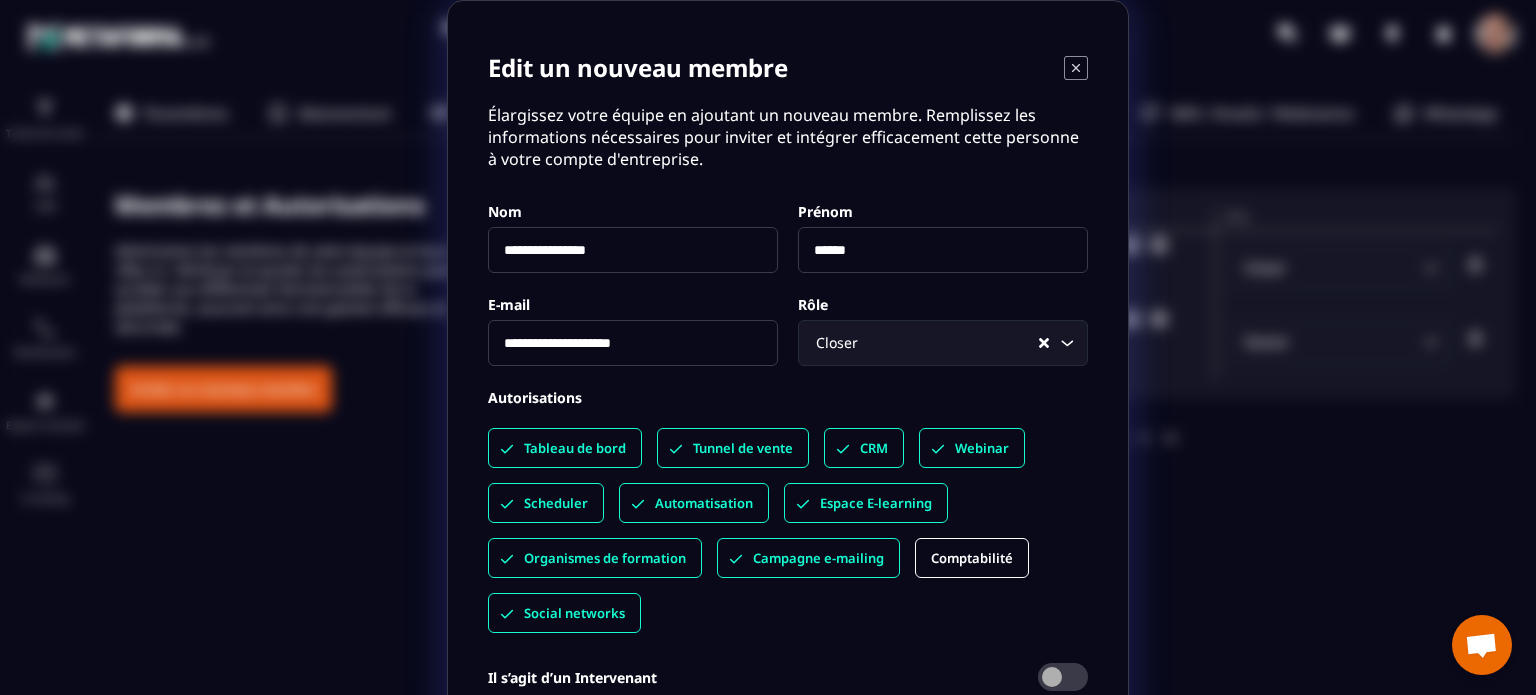click on "Comptabilité" 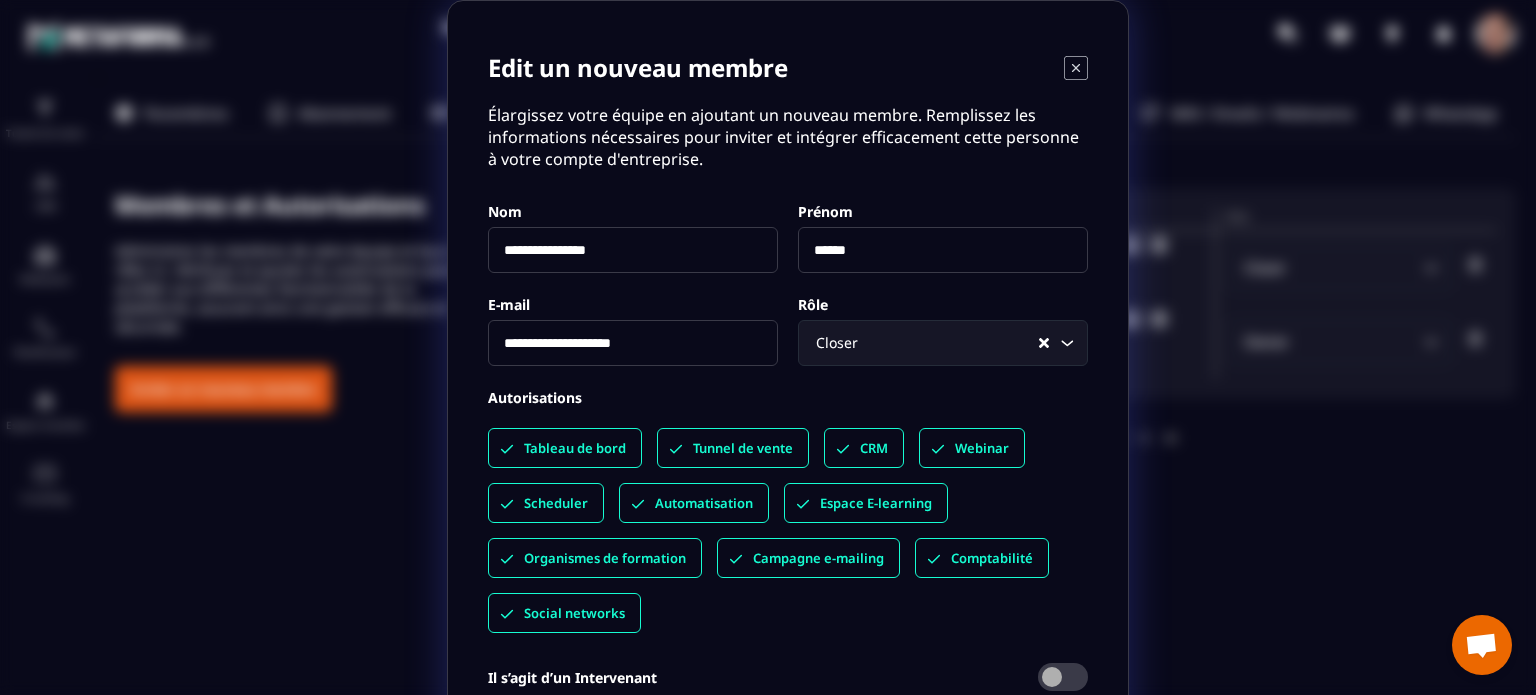 click on "Tableau de bord Tunnel de vente CRM Webinar Scheduler Automatisation Espace E-learning Organismes de formation Campagne e-mailing Comptabilité Social networks" 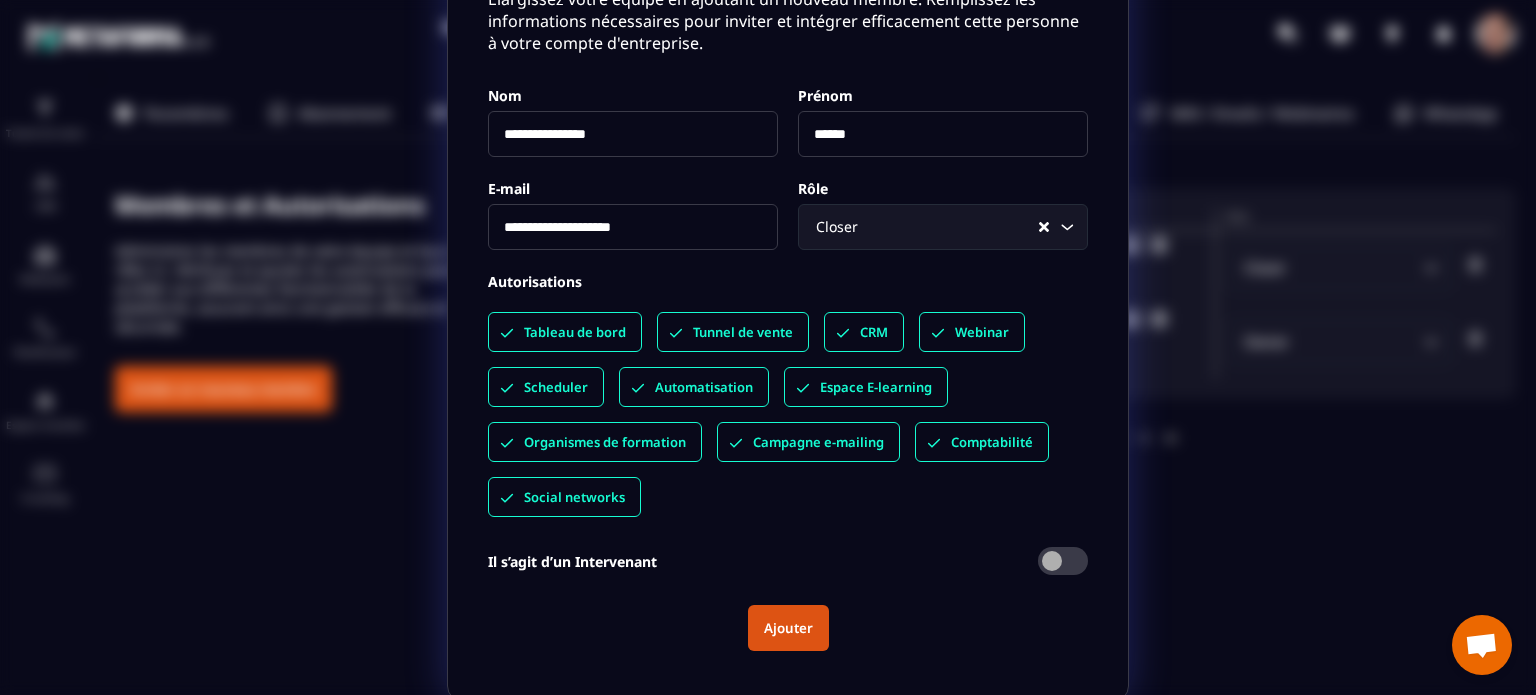 click on "Ajouter" at bounding box center (788, 628) 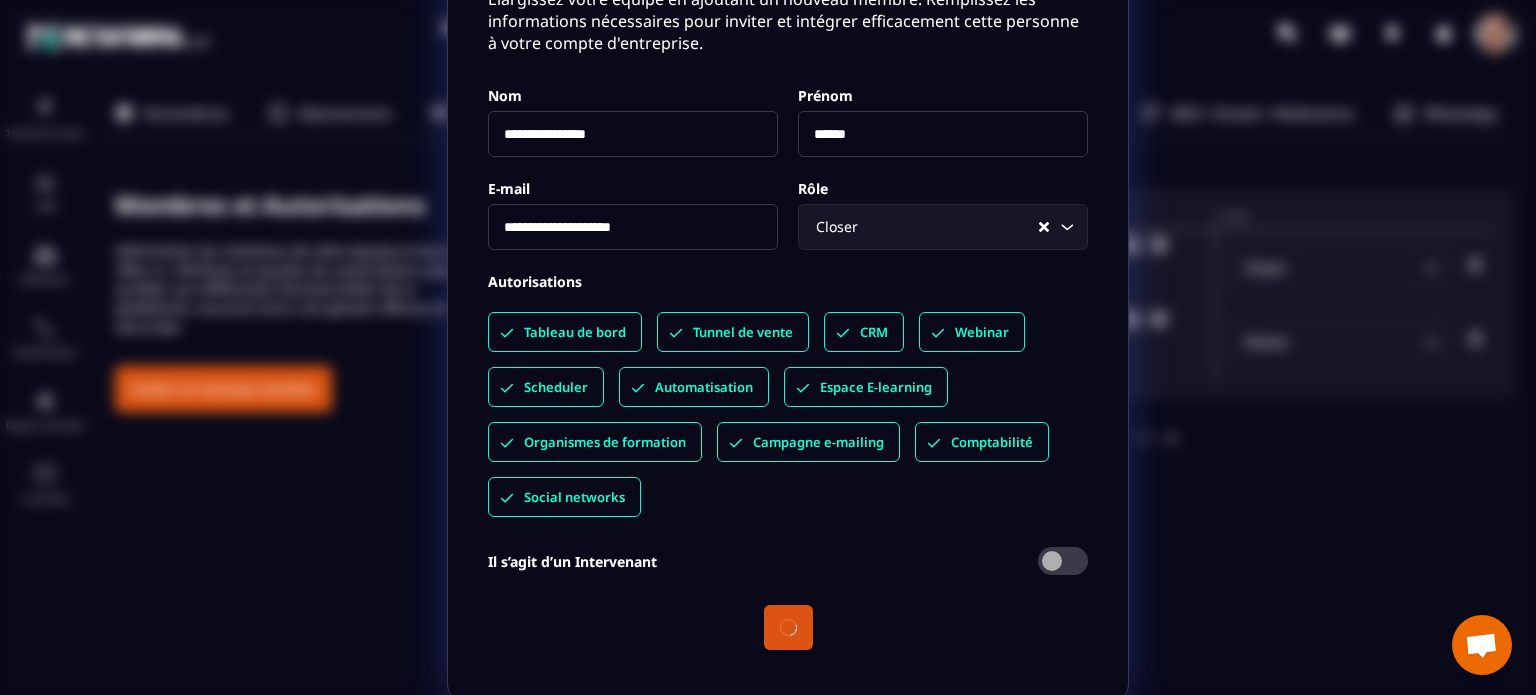 scroll, scrollTop: 115, scrollLeft: 0, axis: vertical 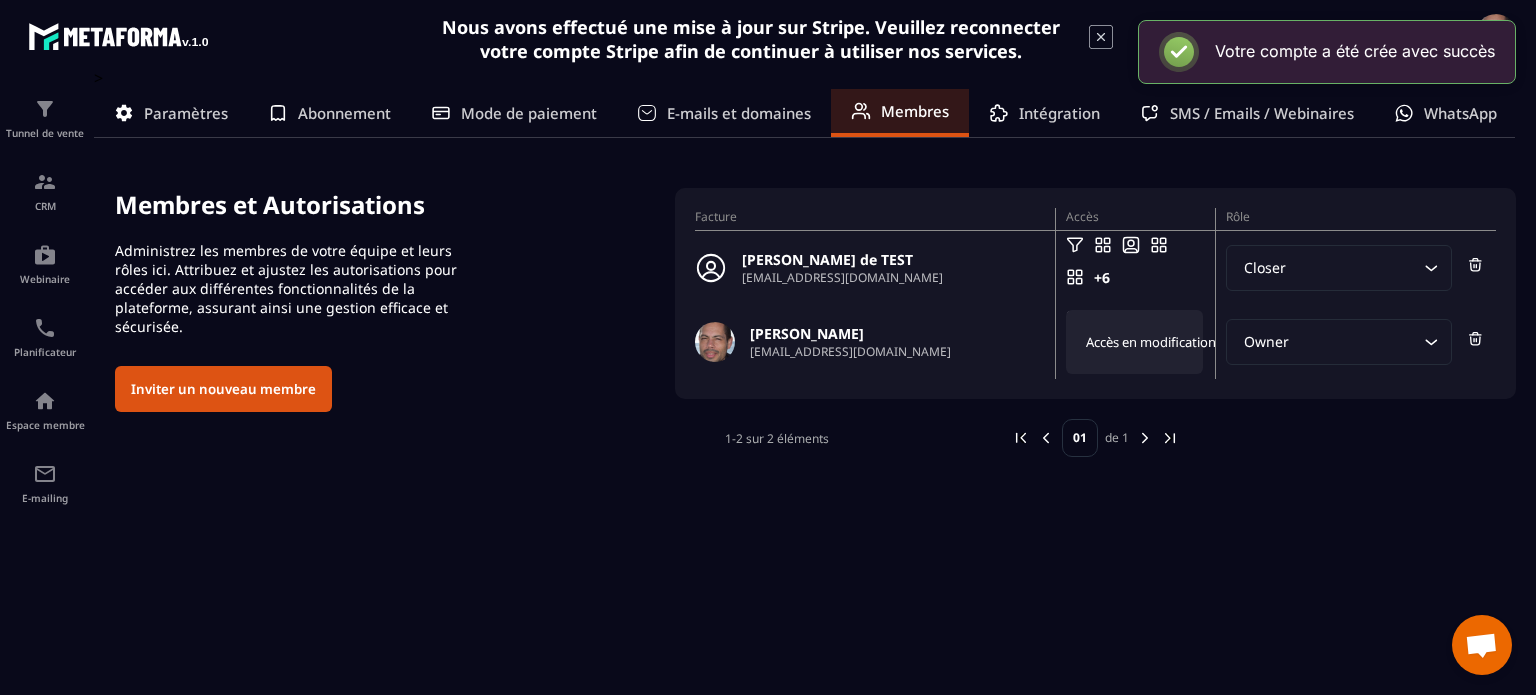 click on "Accès en modification" at bounding box center [1151, 342] 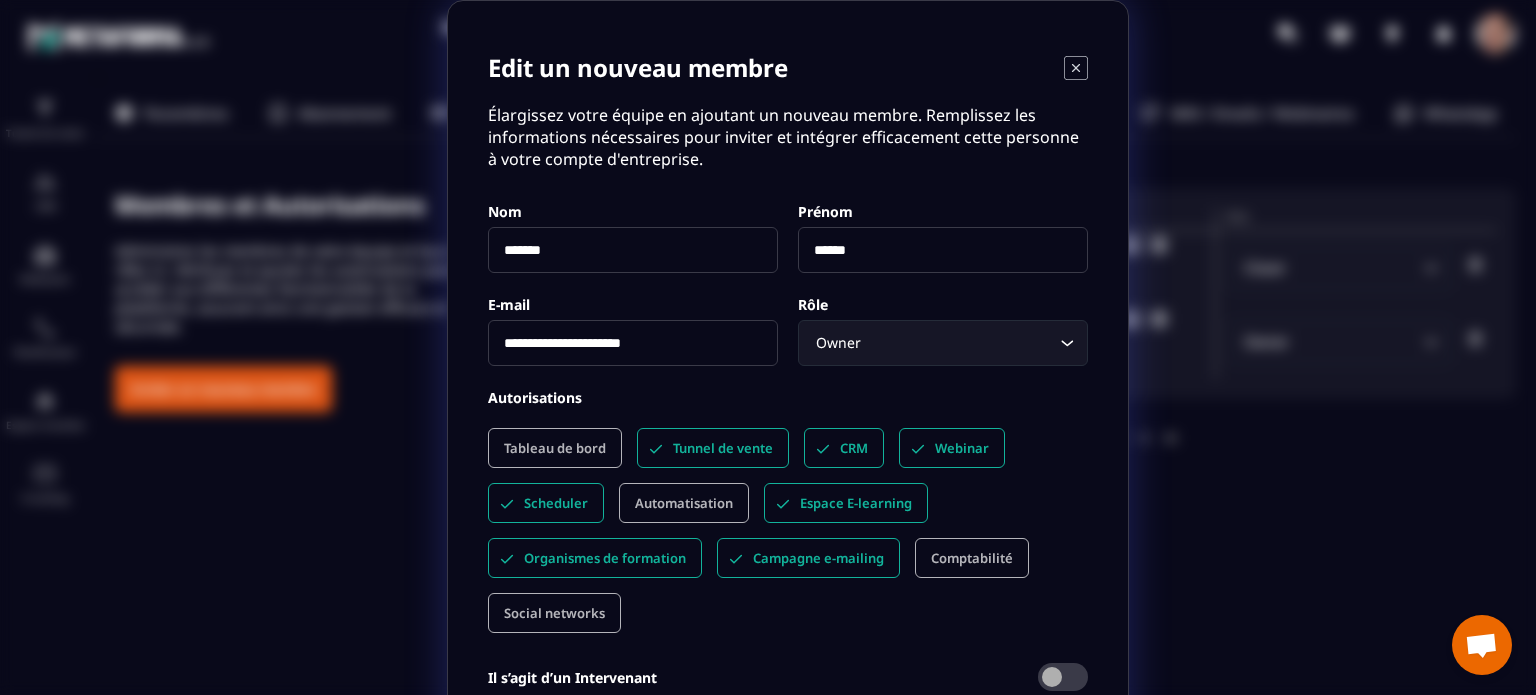 click 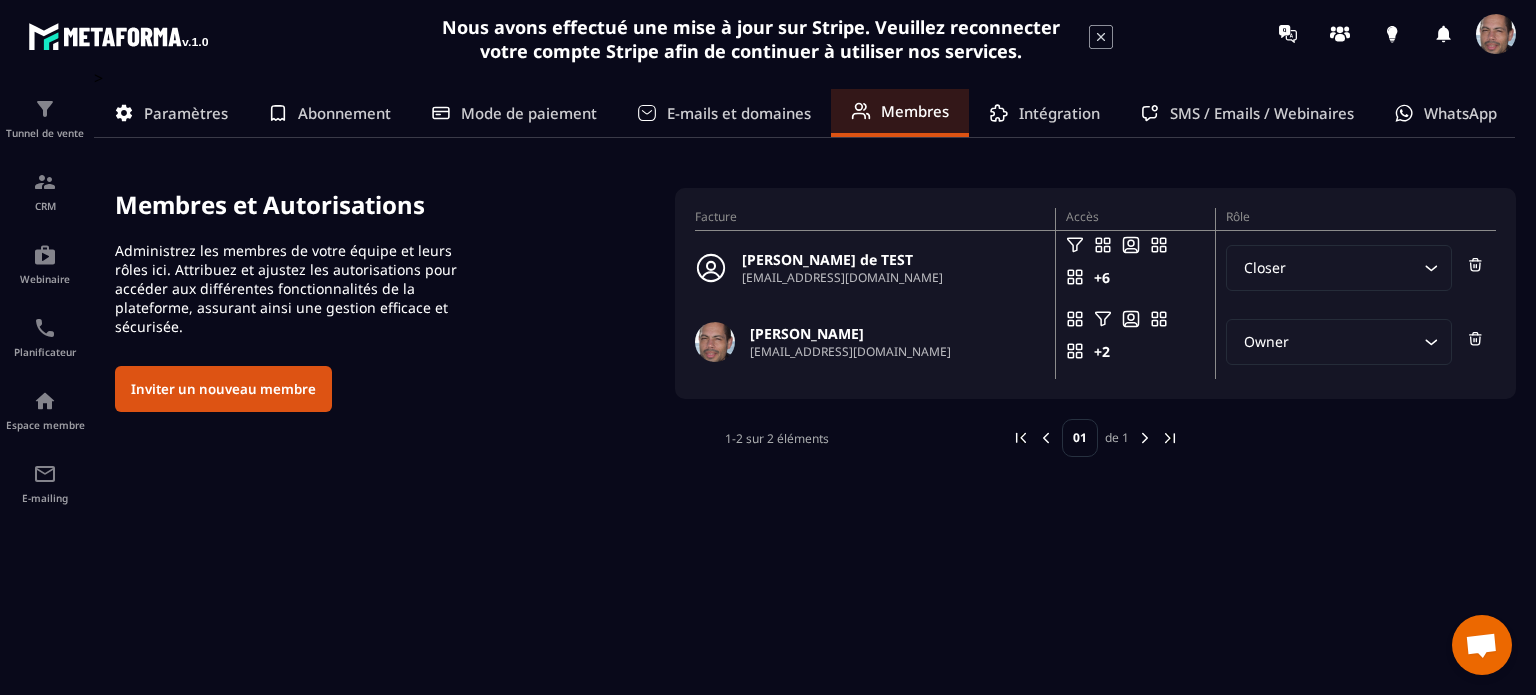 click at bounding box center (1496, 34) 